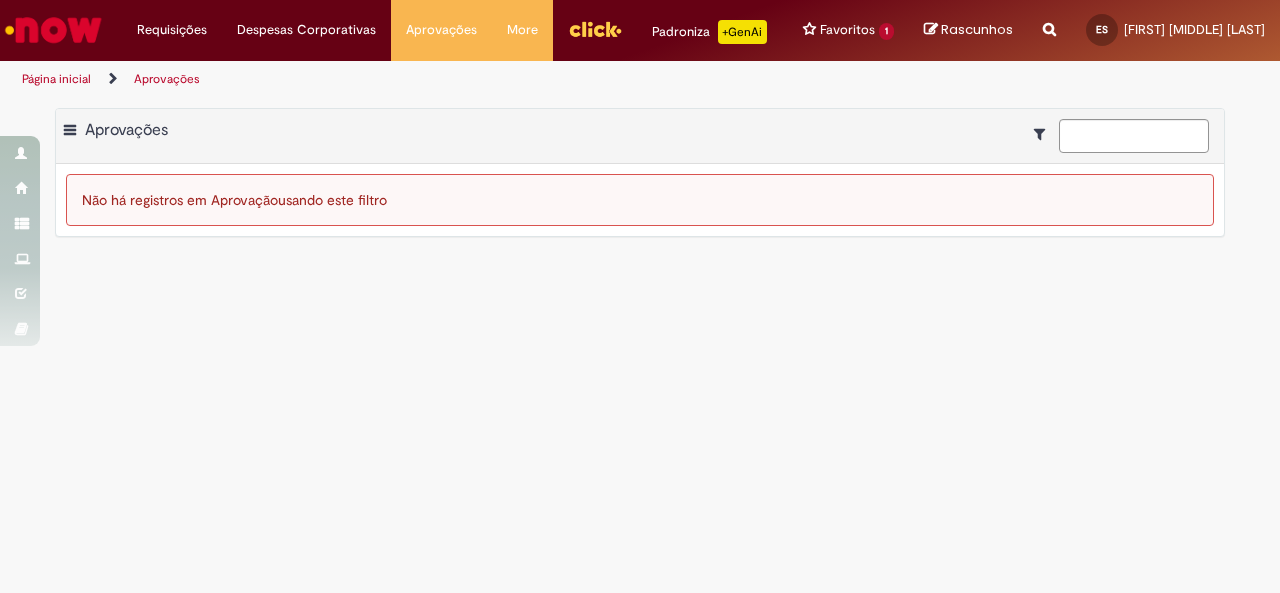 scroll, scrollTop: 0, scrollLeft: 0, axis: both 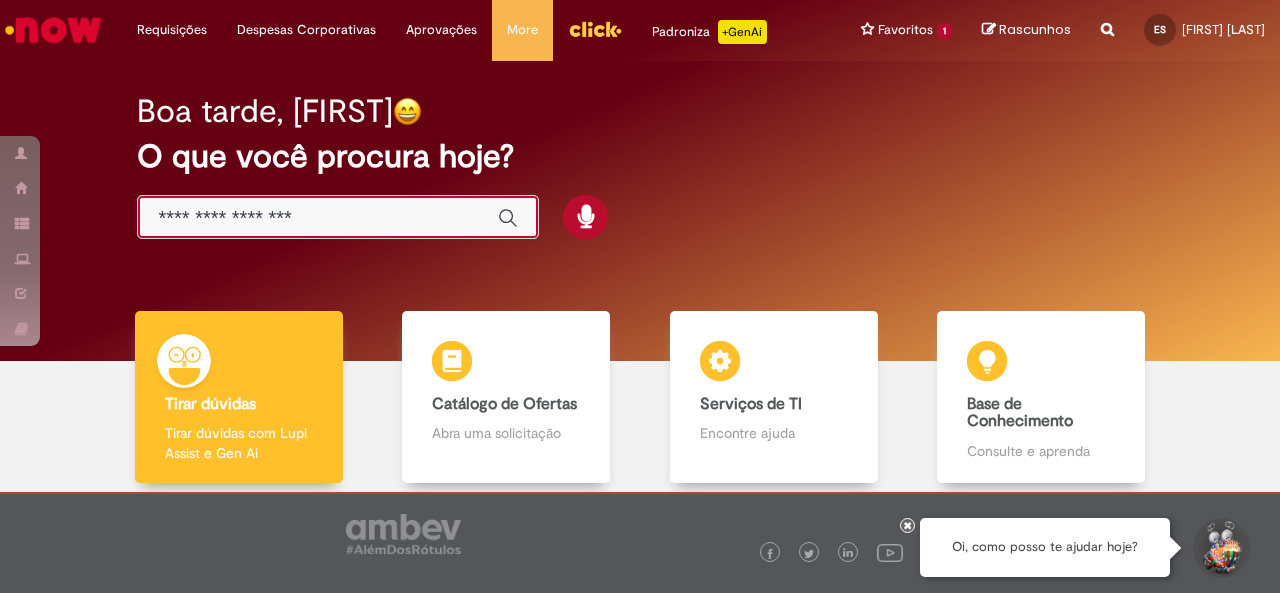 click at bounding box center (318, 218) 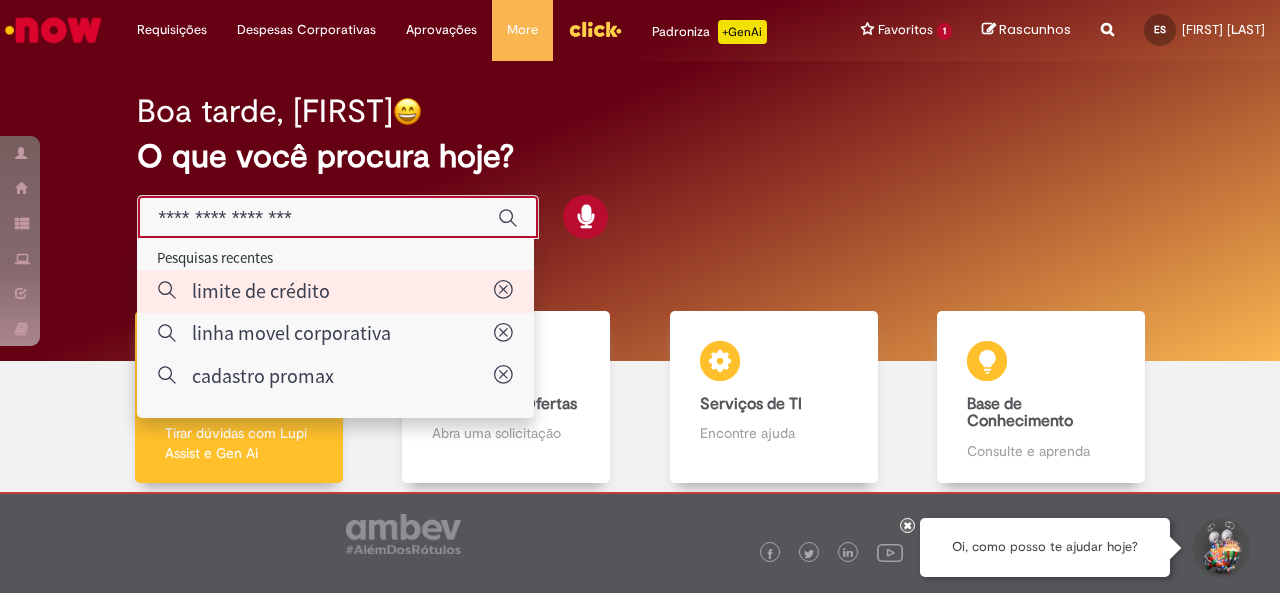 type on "**********" 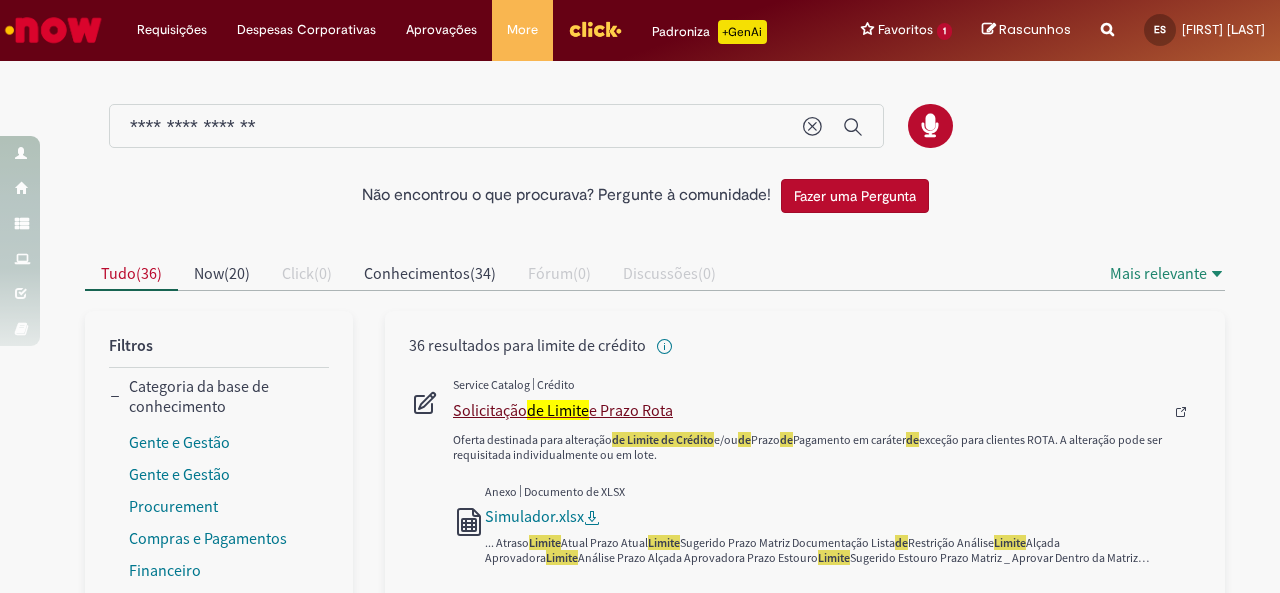 click on "de Limite" at bounding box center [558, 410] 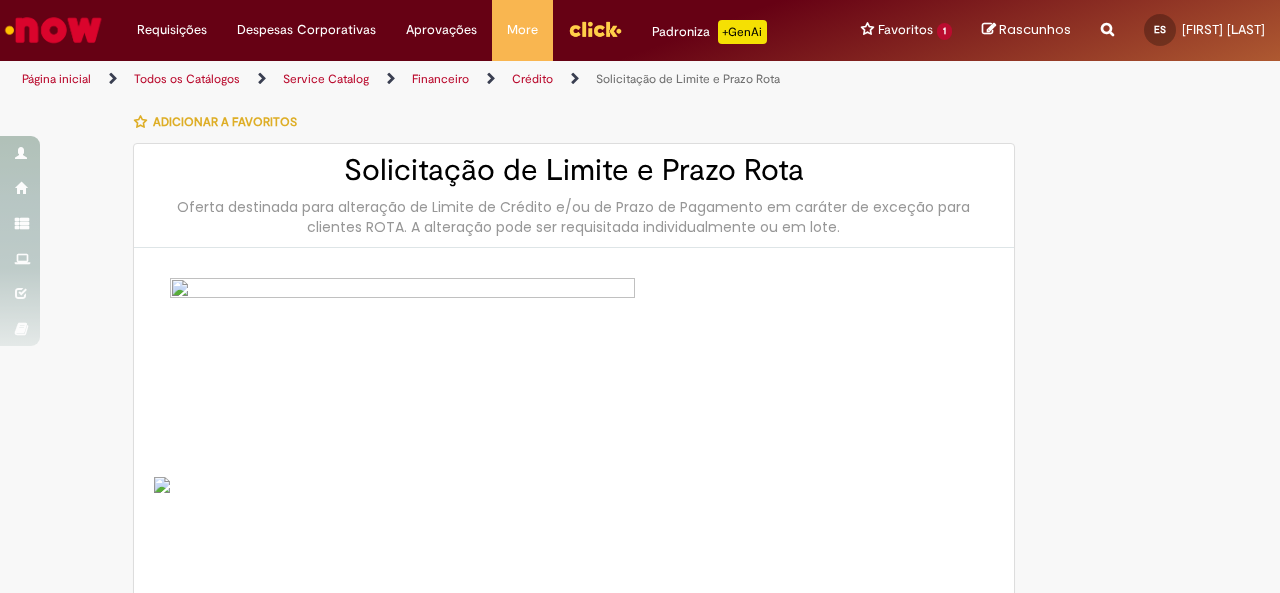 type on "********" 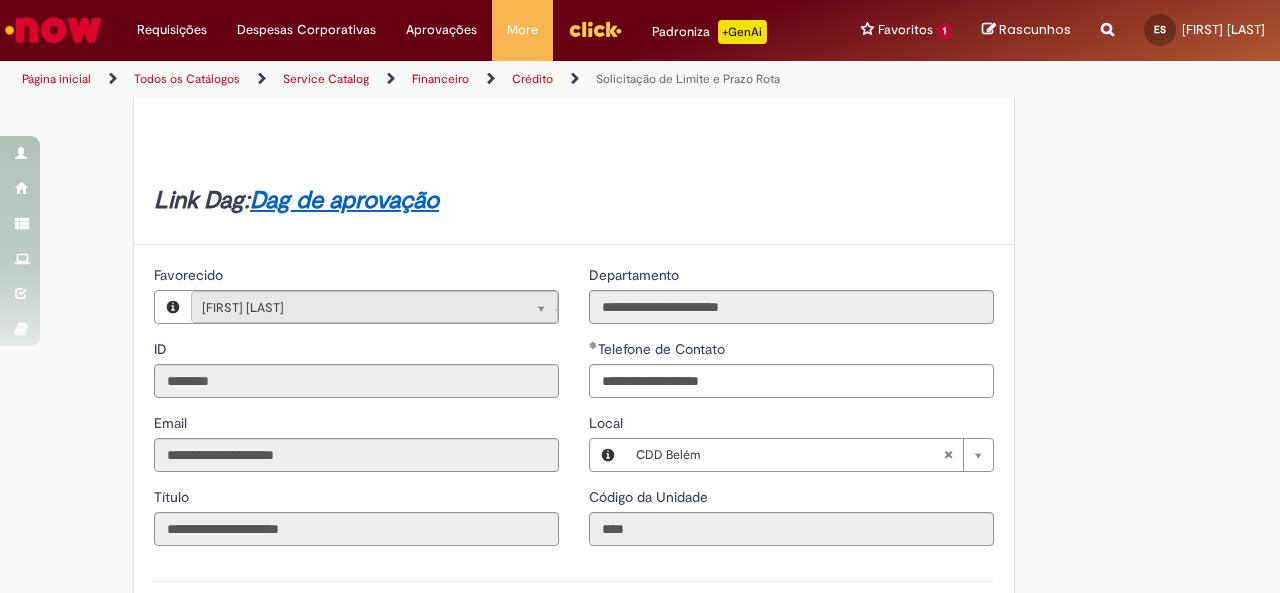 scroll, scrollTop: 600, scrollLeft: 0, axis: vertical 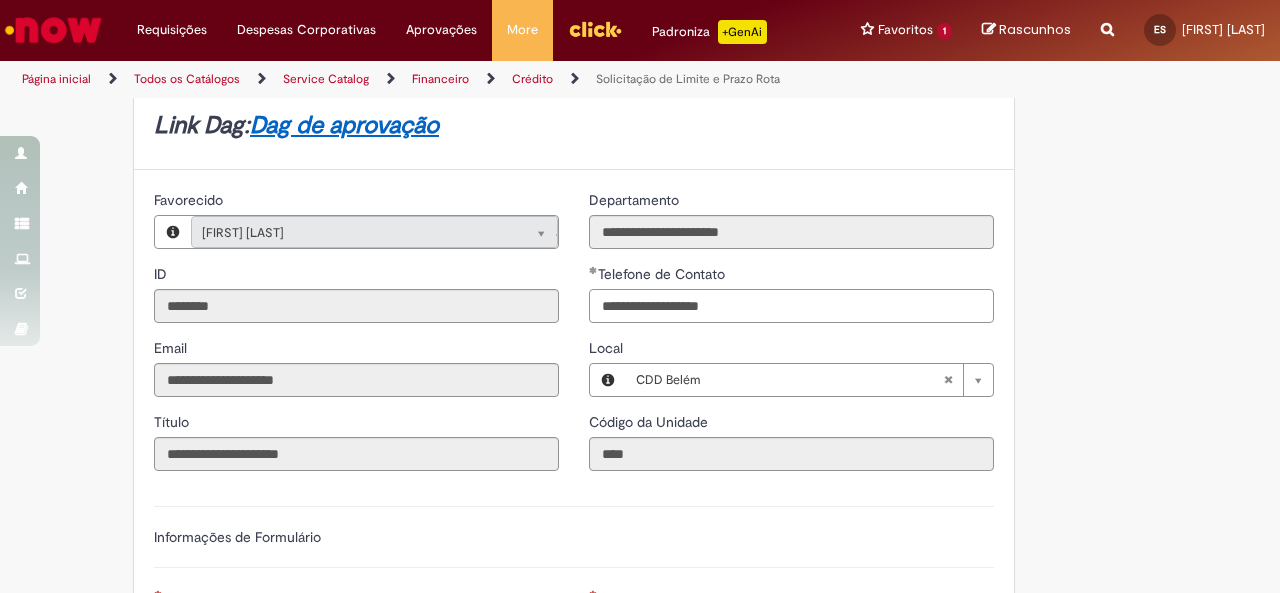 click on "**********" at bounding box center [791, 306] 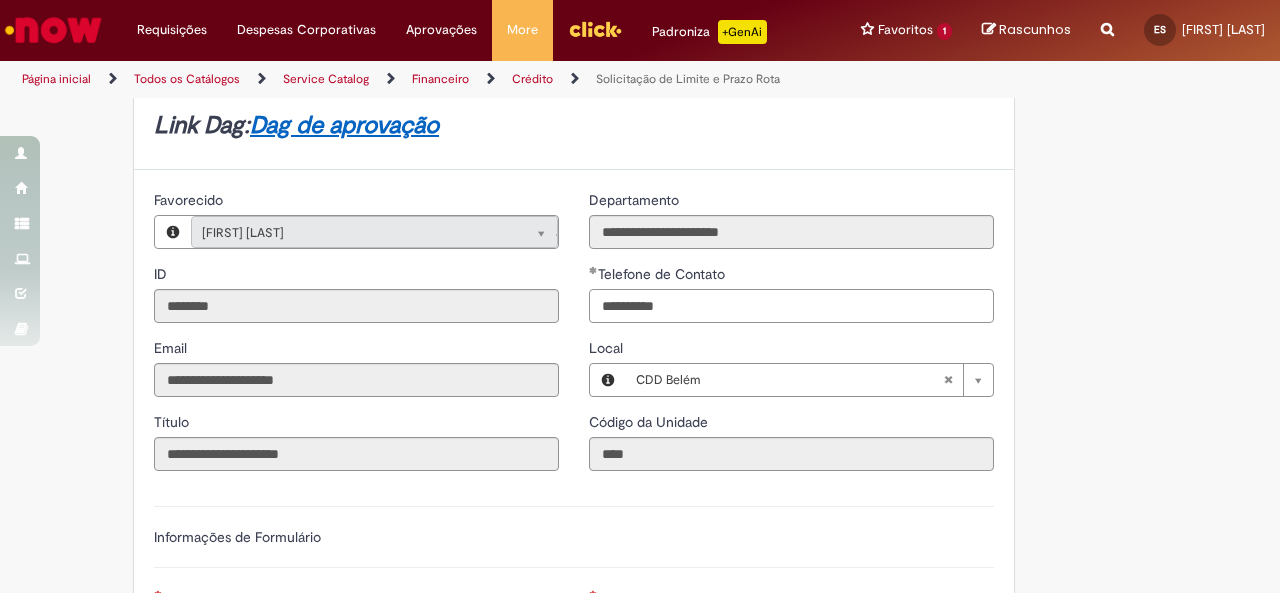 type on "**********" 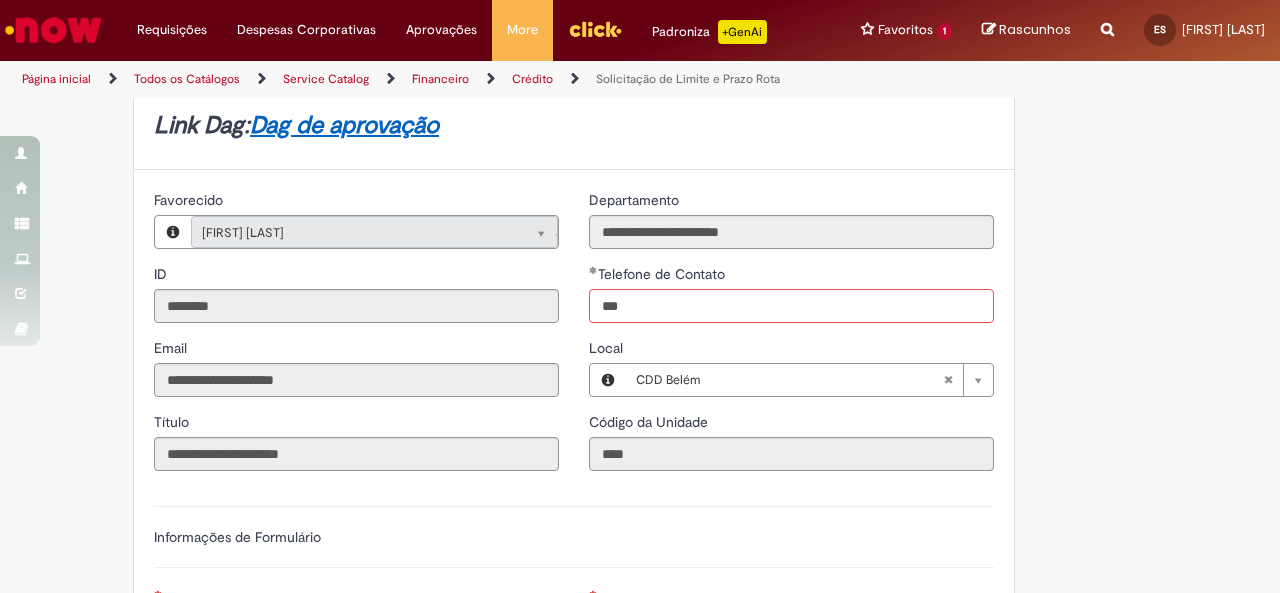 paste on "*********" 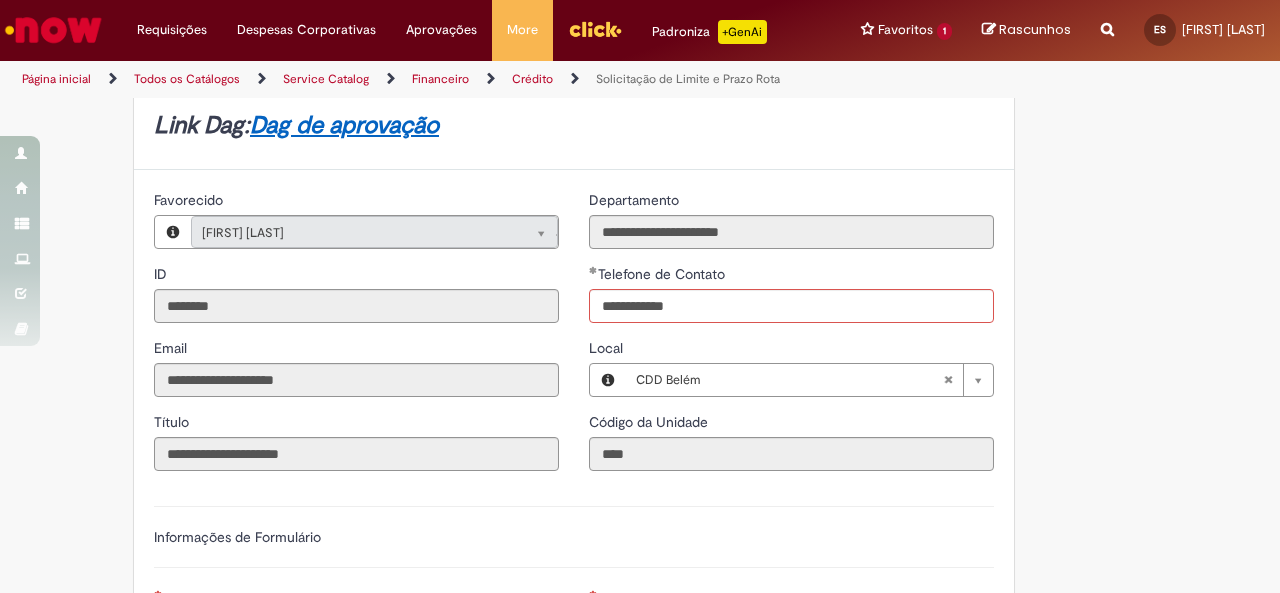 click on "**********" at bounding box center [640, 374] 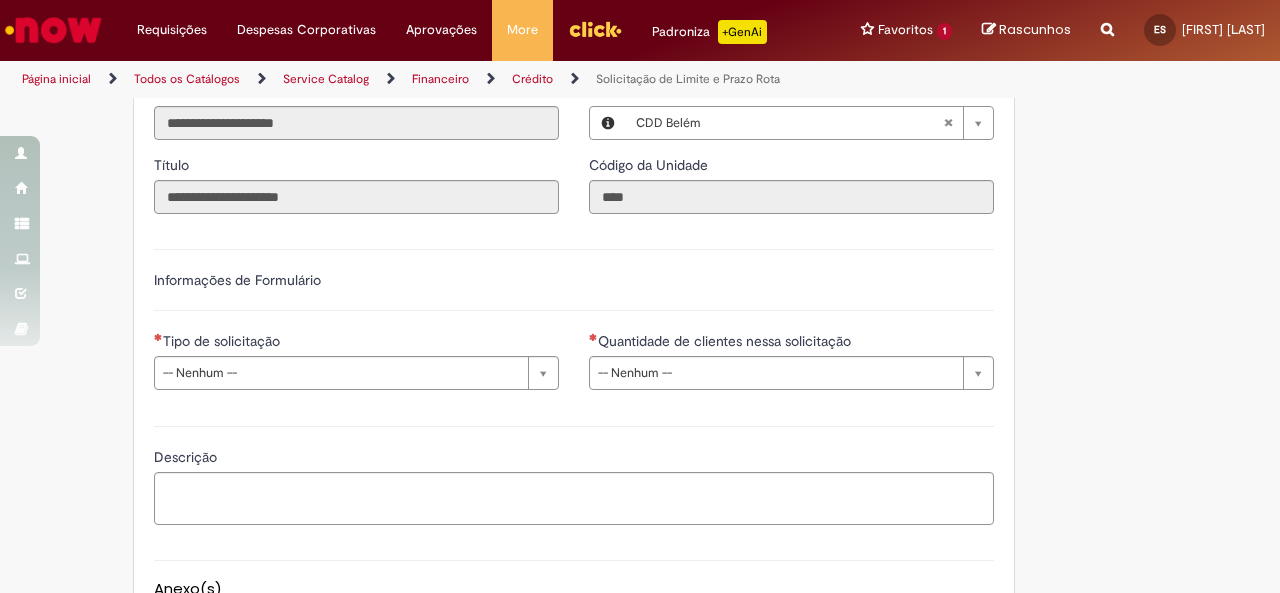 scroll, scrollTop: 900, scrollLeft: 0, axis: vertical 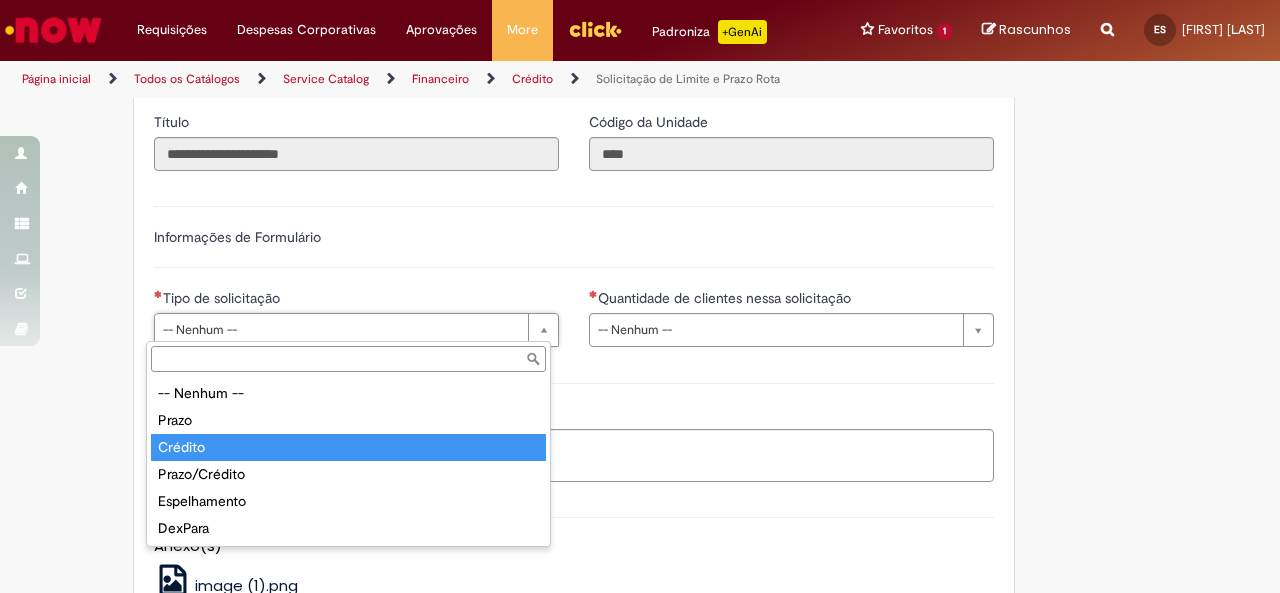 type on "*******" 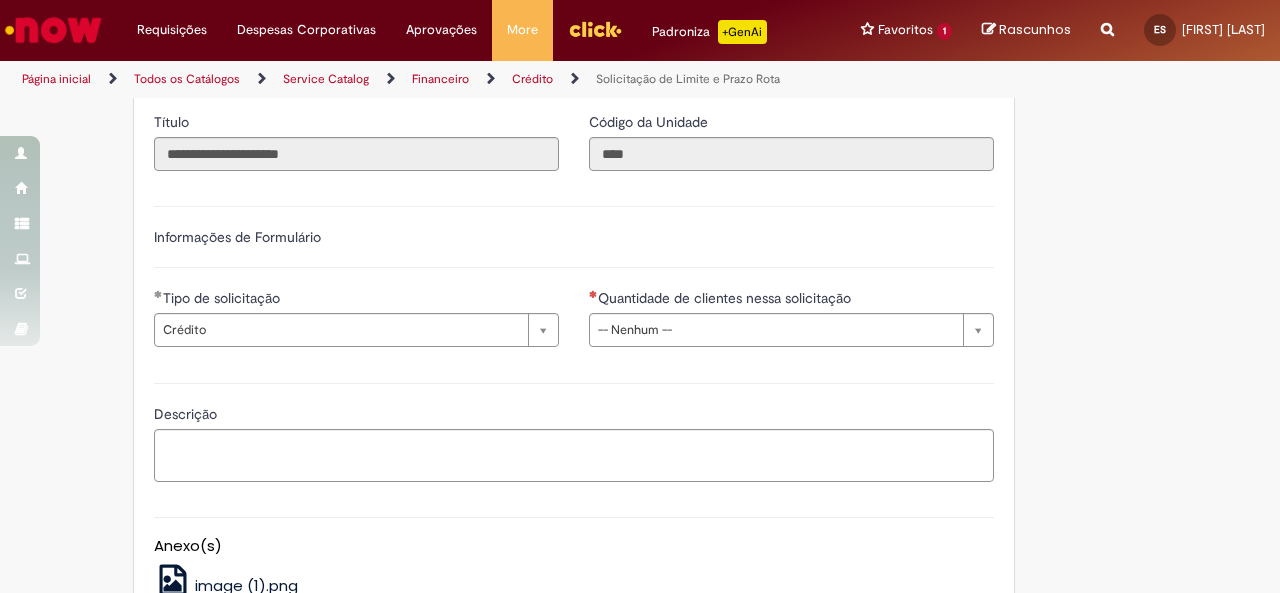 click on "Informações de Formulário" at bounding box center [574, 247] 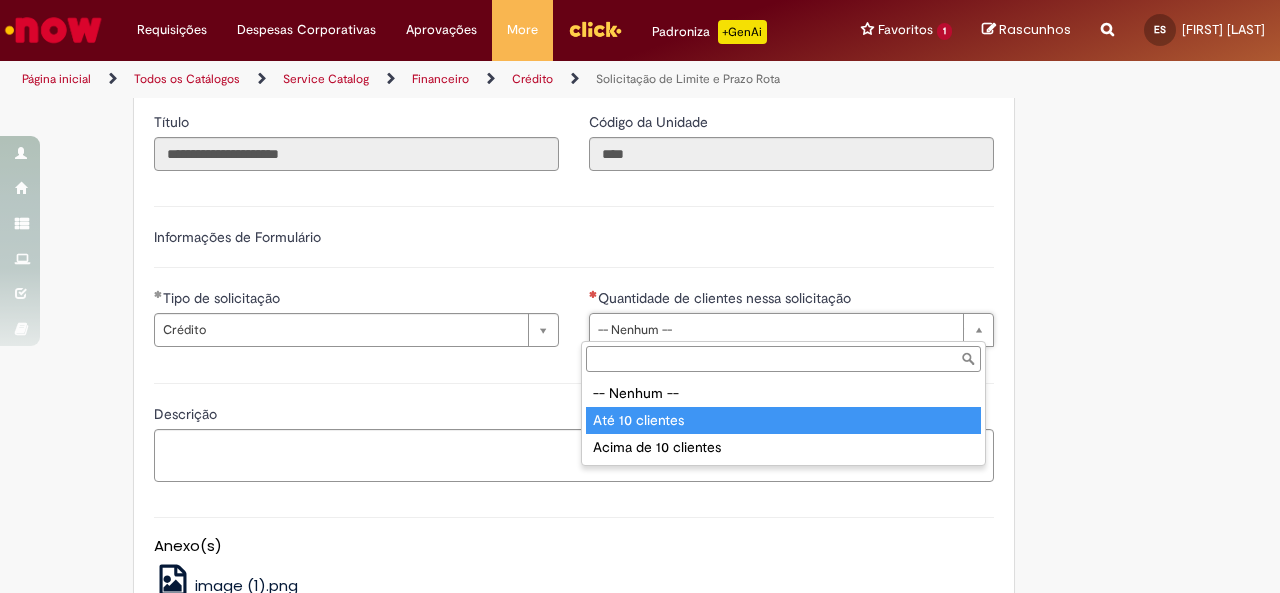 type on "**********" 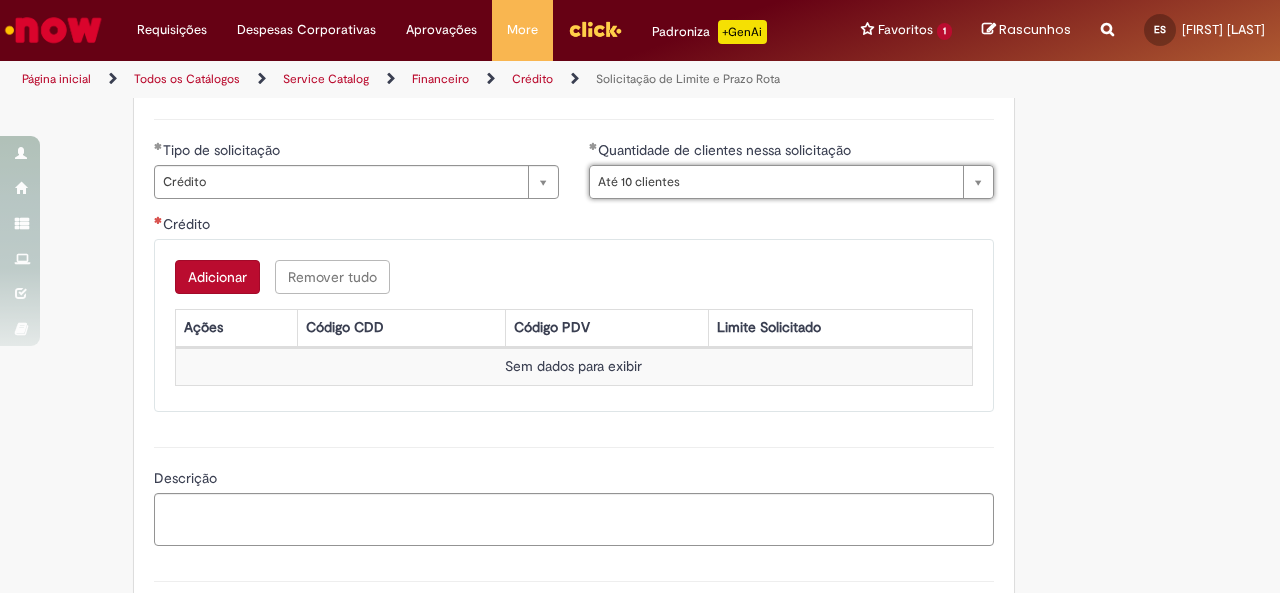 scroll, scrollTop: 1100, scrollLeft: 0, axis: vertical 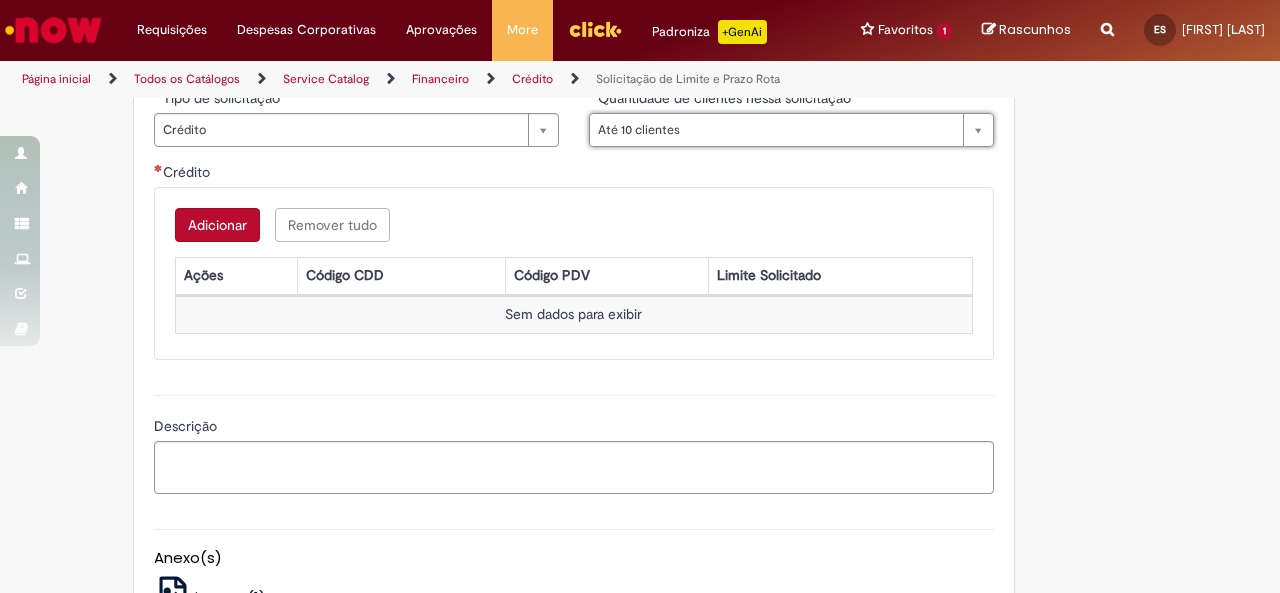 click on "Adicionar" at bounding box center (217, 225) 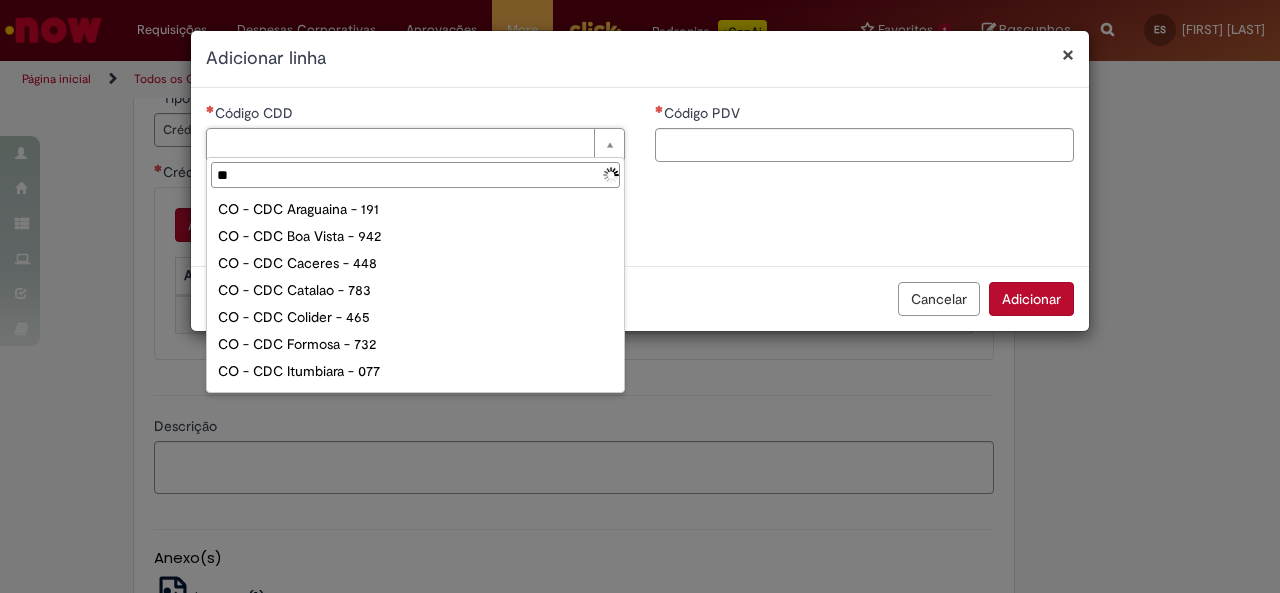 type on "***" 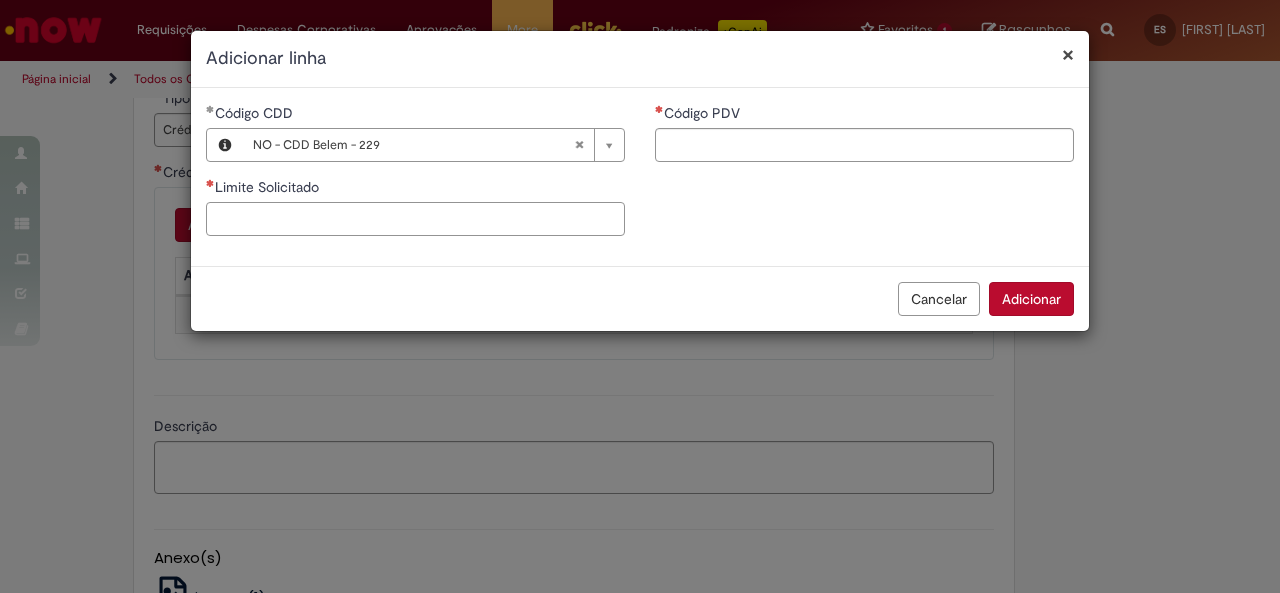 type on "**********" 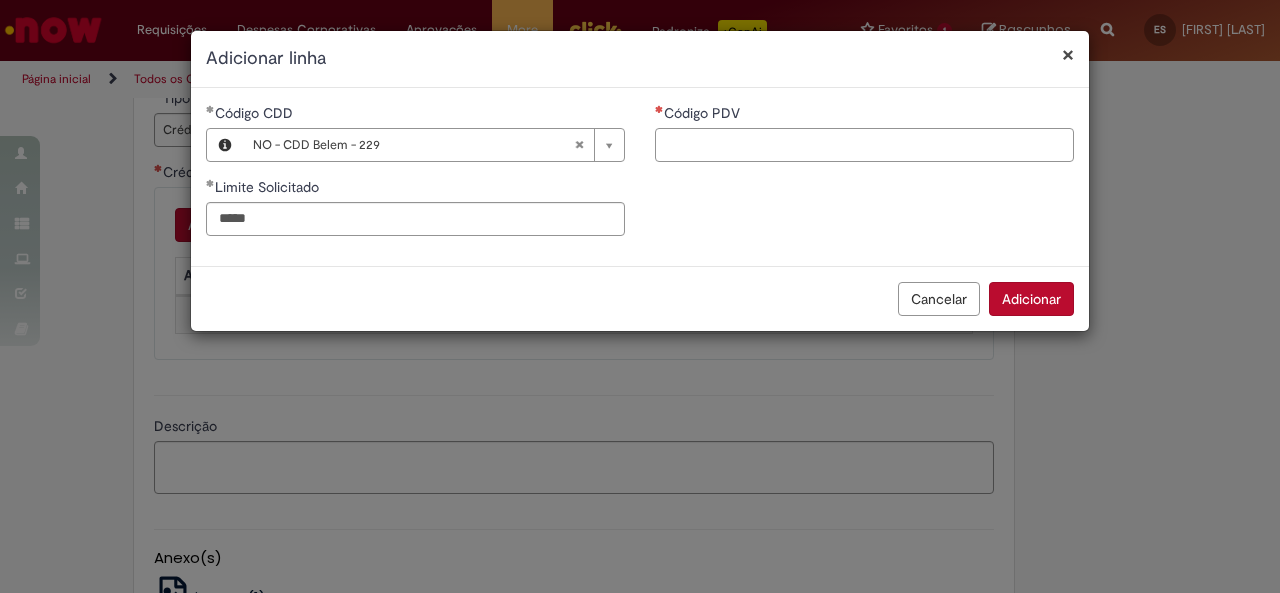 type on "*********" 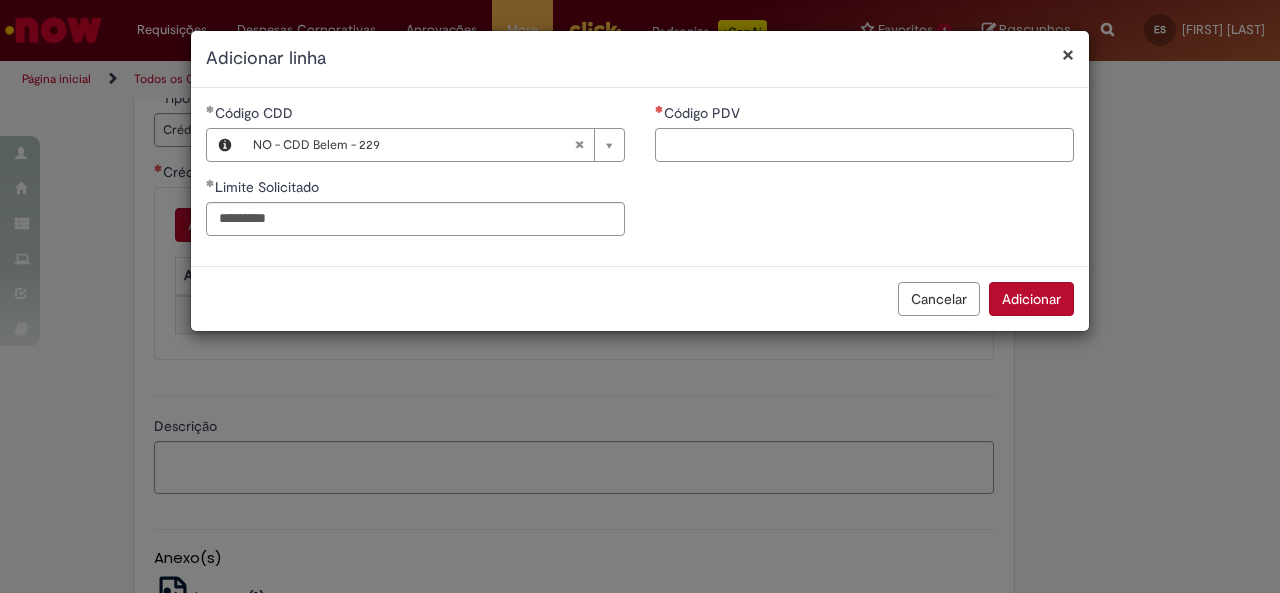 click on "Código PDV" at bounding box center [864, 145] 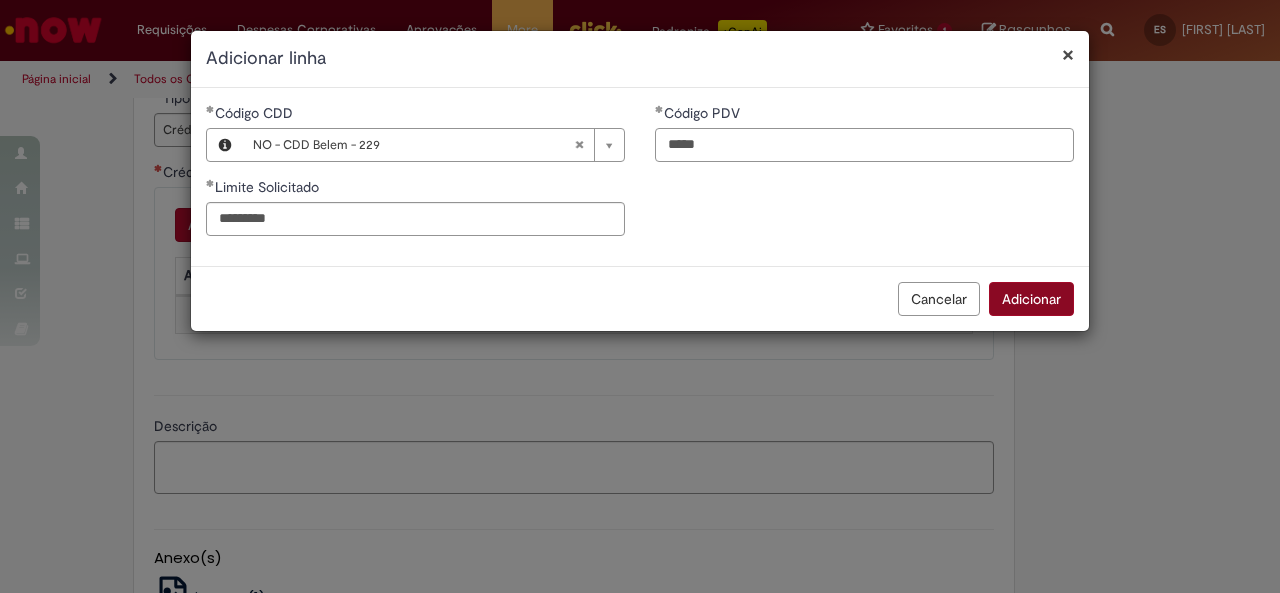 type on "*****" 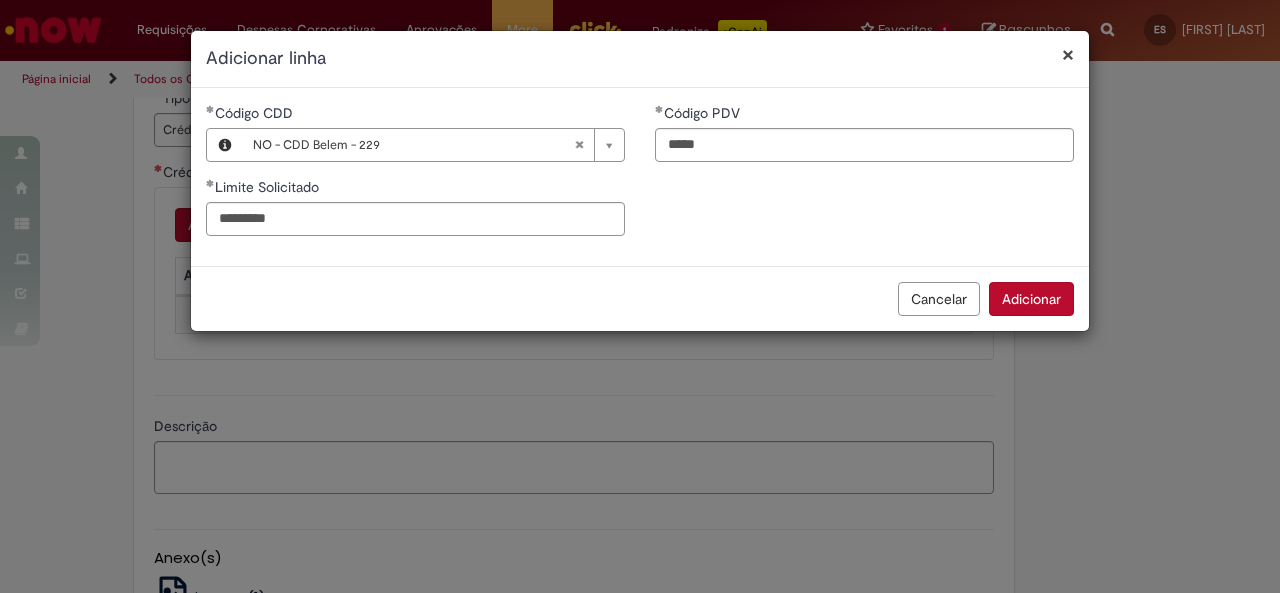 click on "Adicionar" at bounding box center [1031, 299] 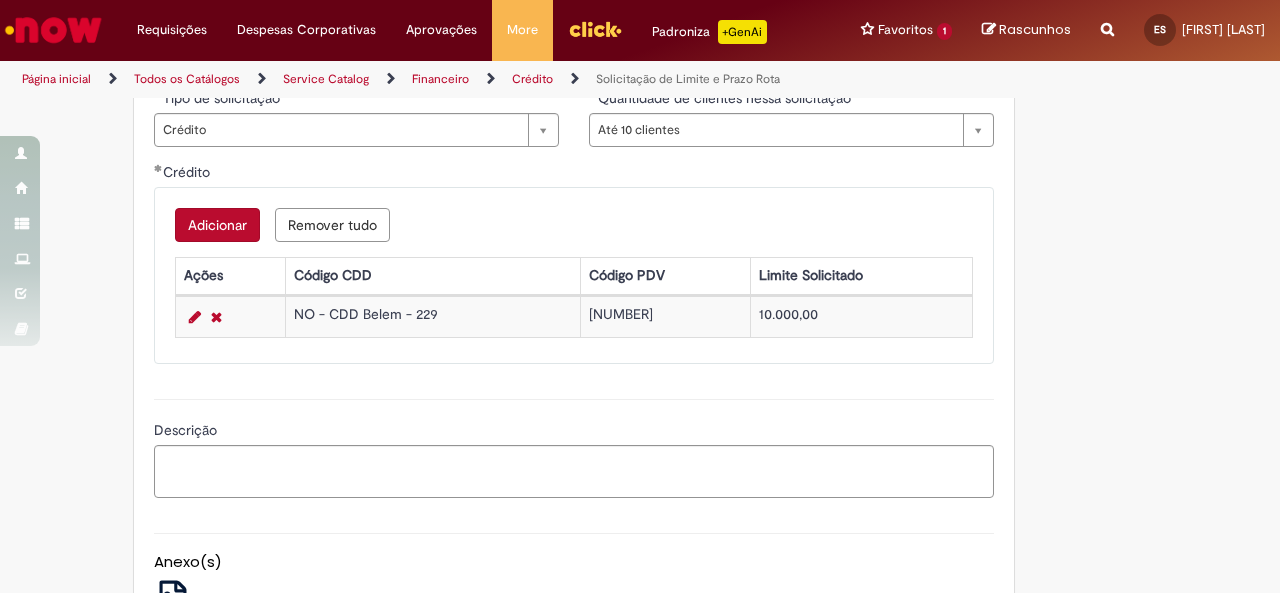 type 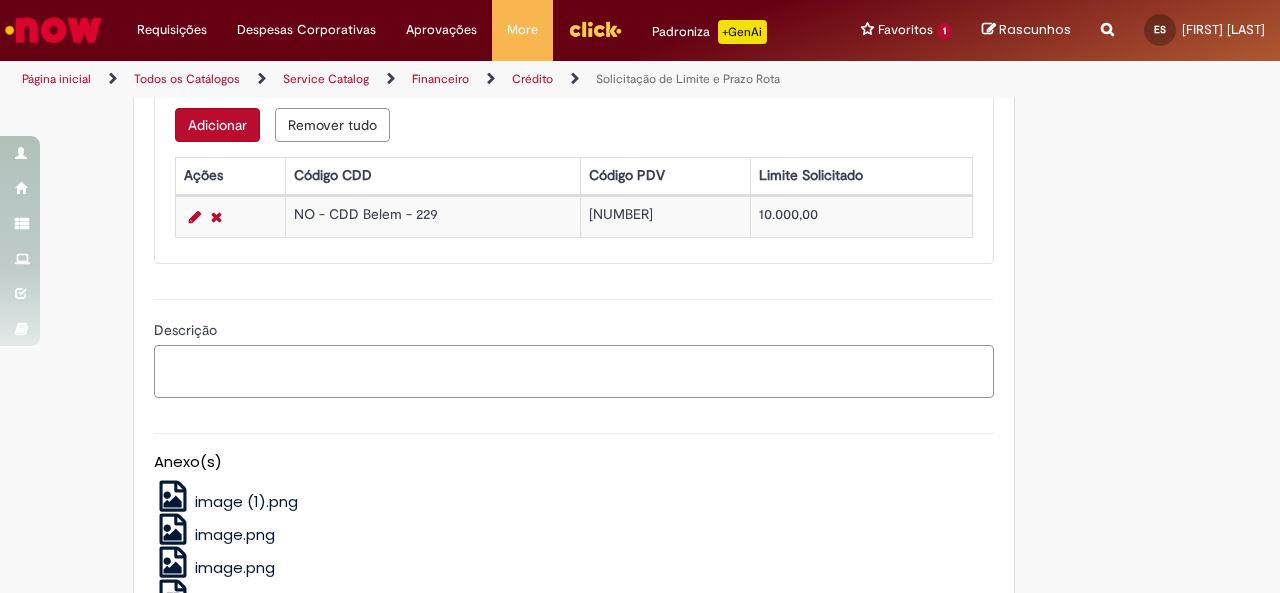 click on "Descrição" at bounding box center [574, 371] 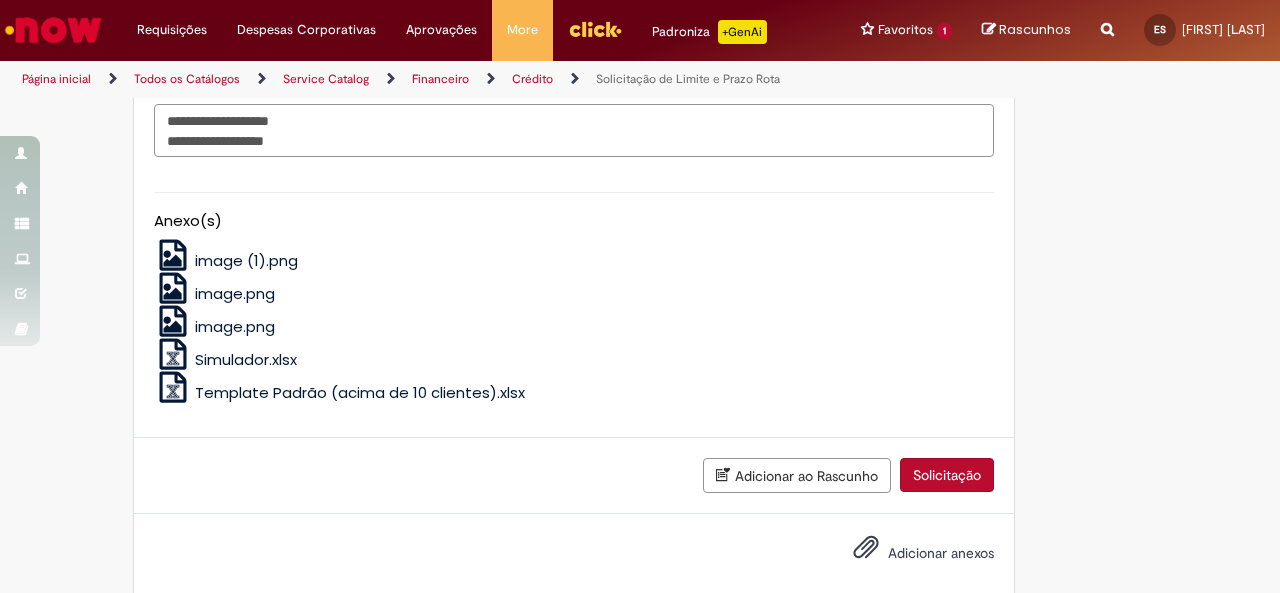 scroll, scrollTop: 1463, scrollLeft: 0, axis: vertical 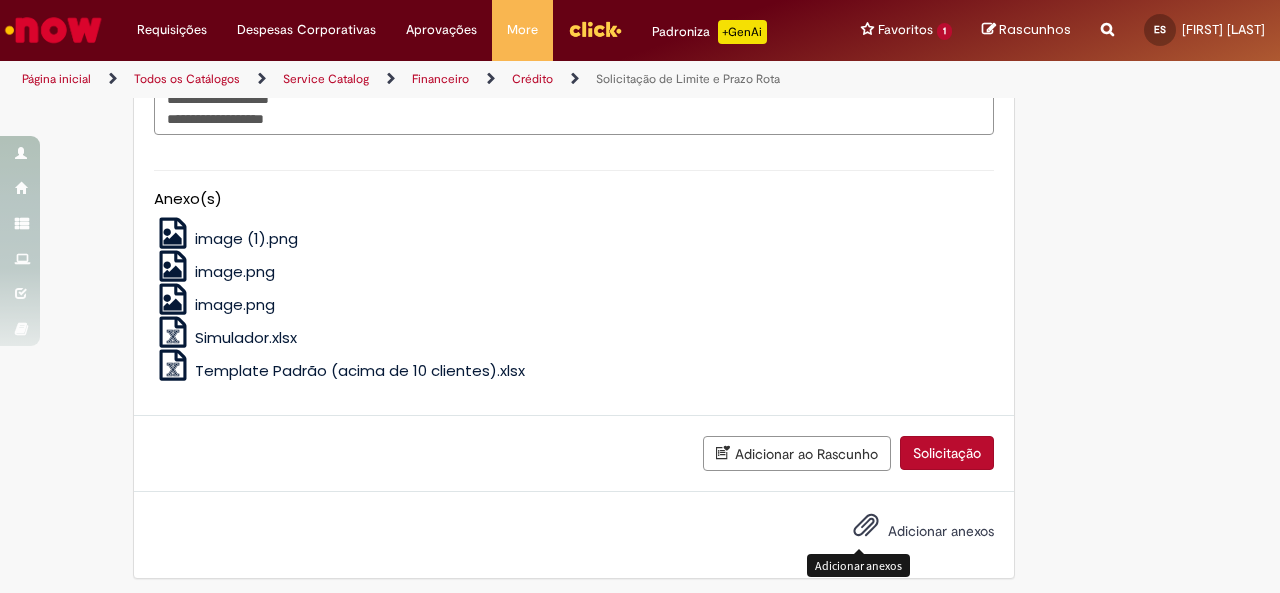 type on "**********" 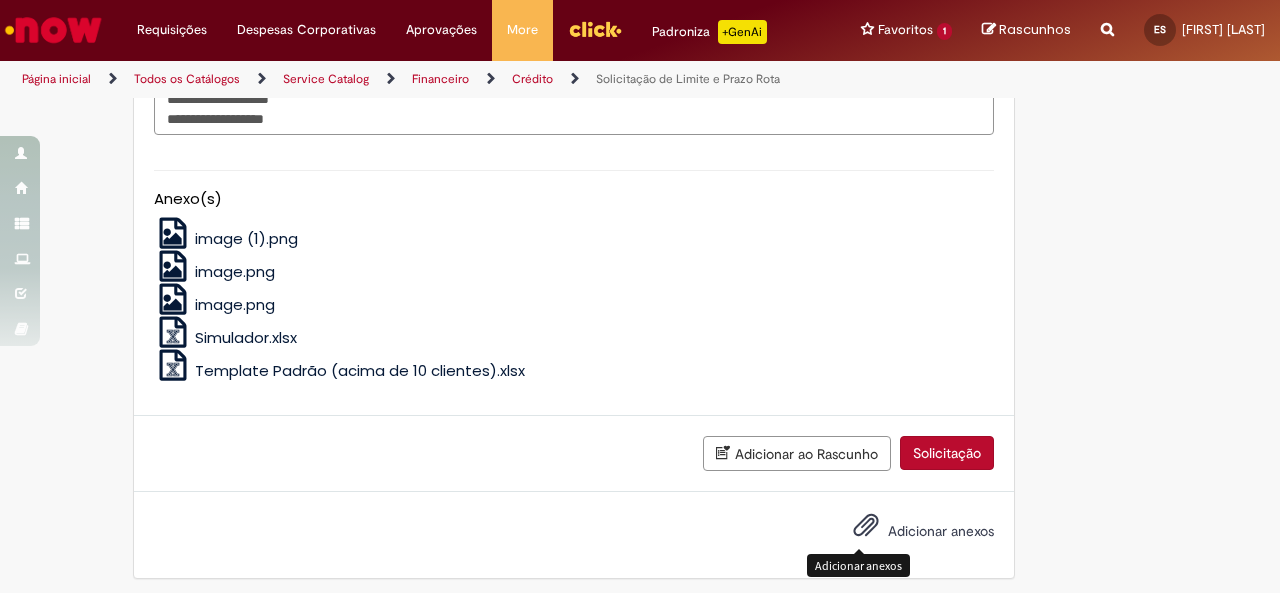 click at bounding box center [866, 526] 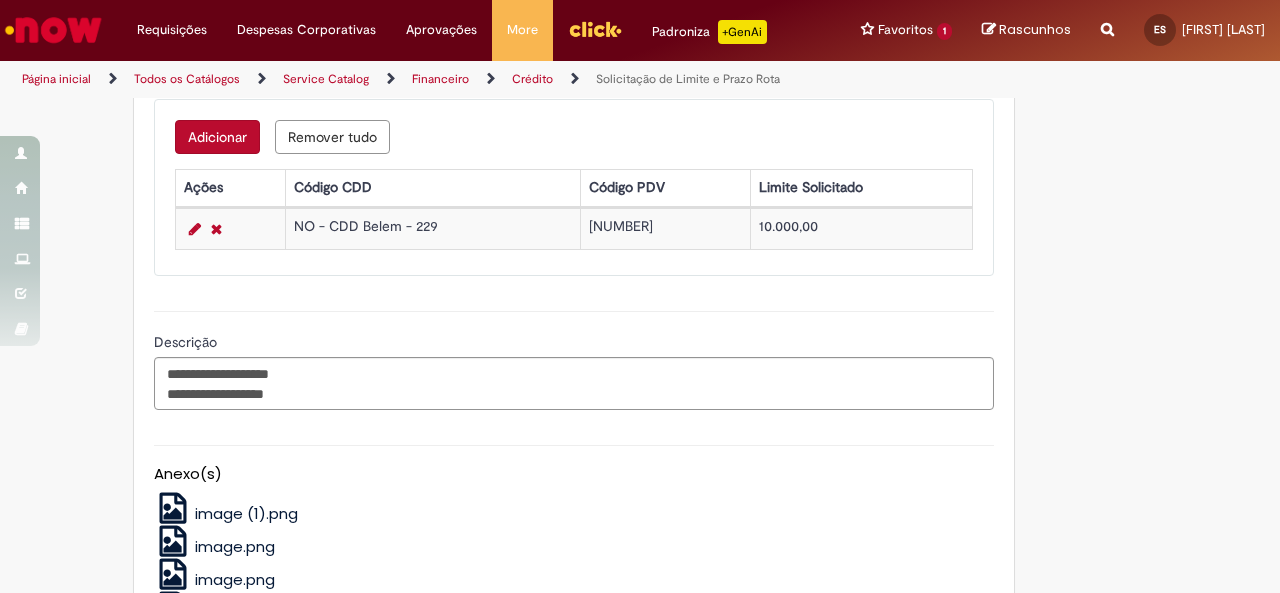 scroll, scrollTop: 1534, scrollLeft: 0, axis: vertical 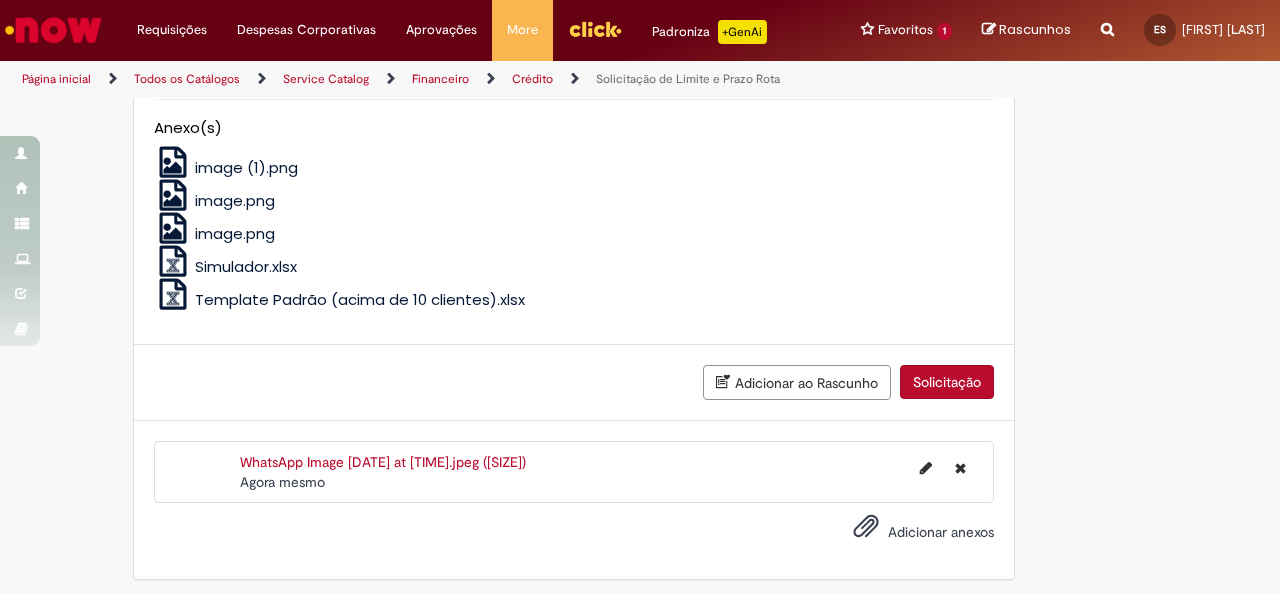 click on "Solicitação" at bounding box center [947, 382] 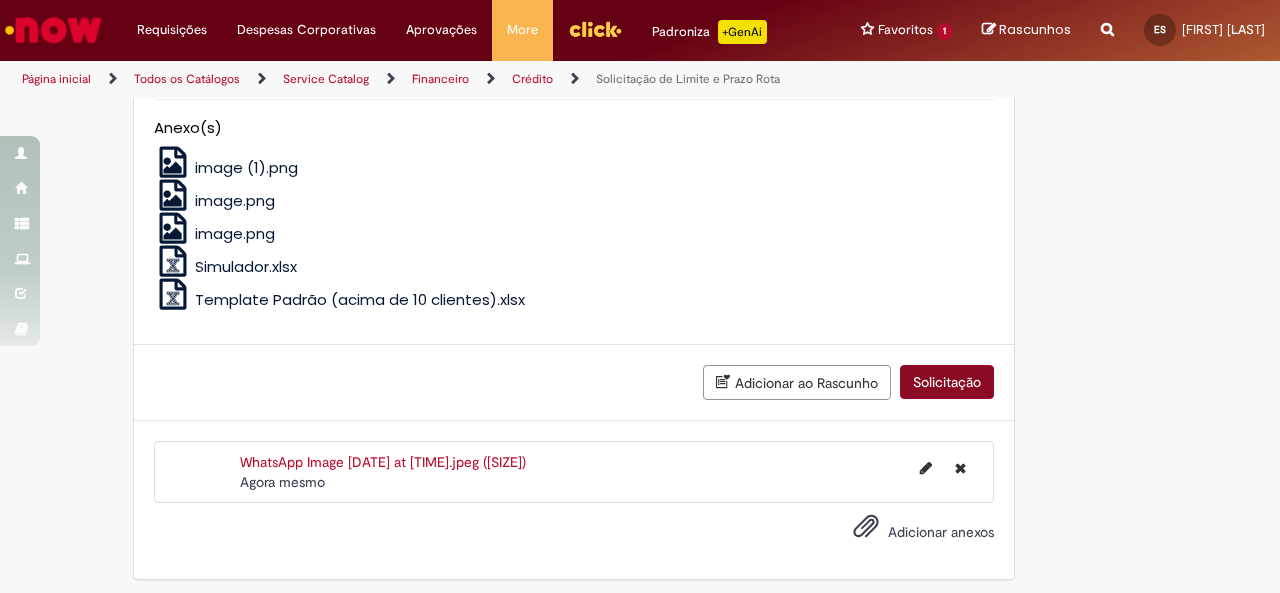 scroll, scrollTop: 1489, scrollLeft: 0, axis: vertical 